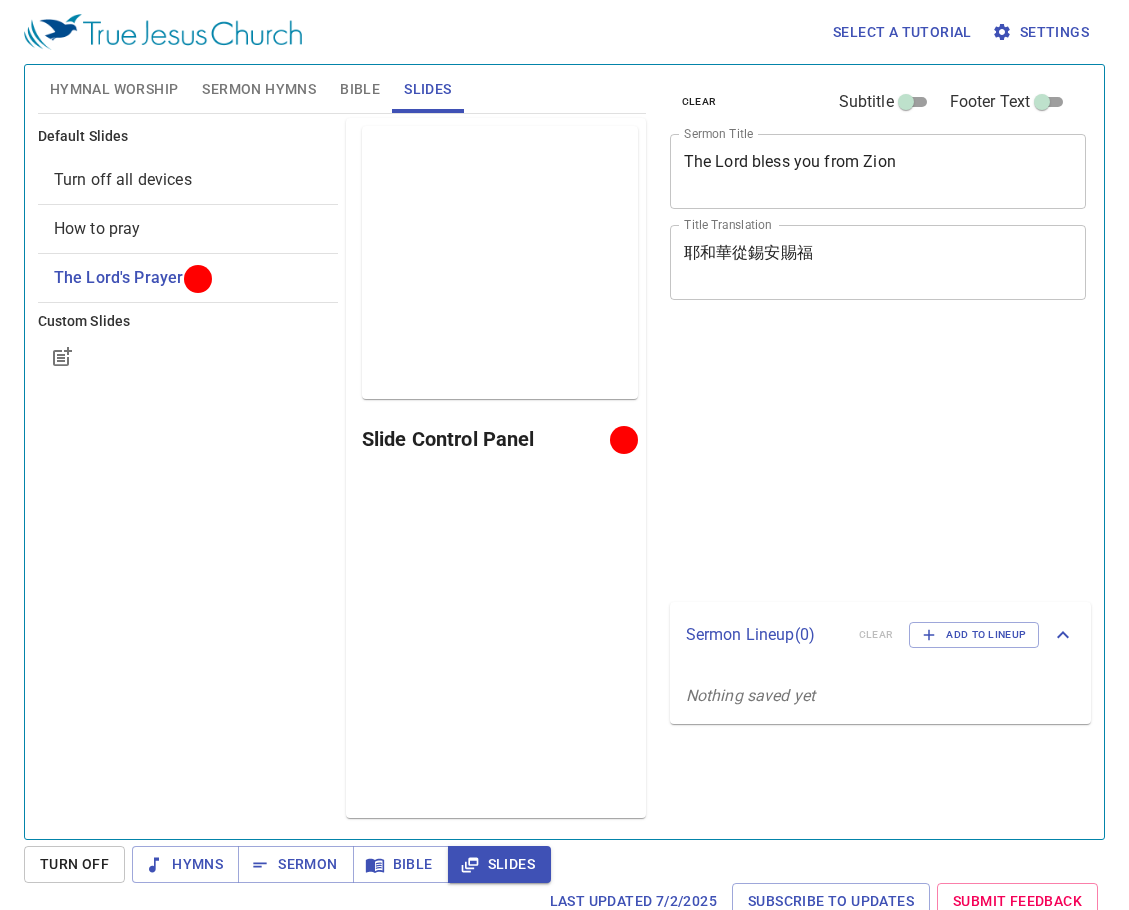 scroll, scrollTop: 0, scrollLeft: 0, axis: both 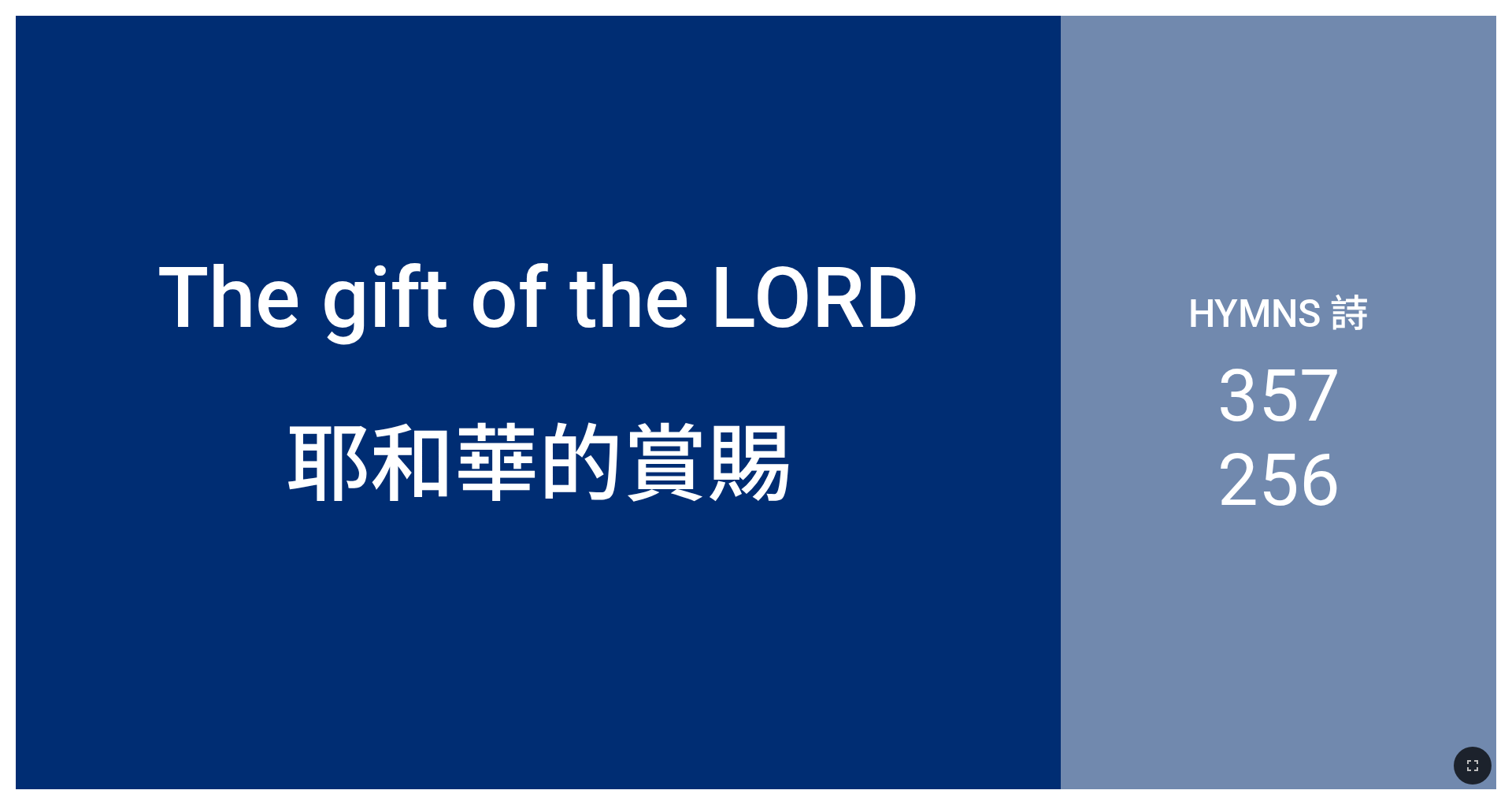 click on "The gift of the LORD" at bounding box center (538, 209) 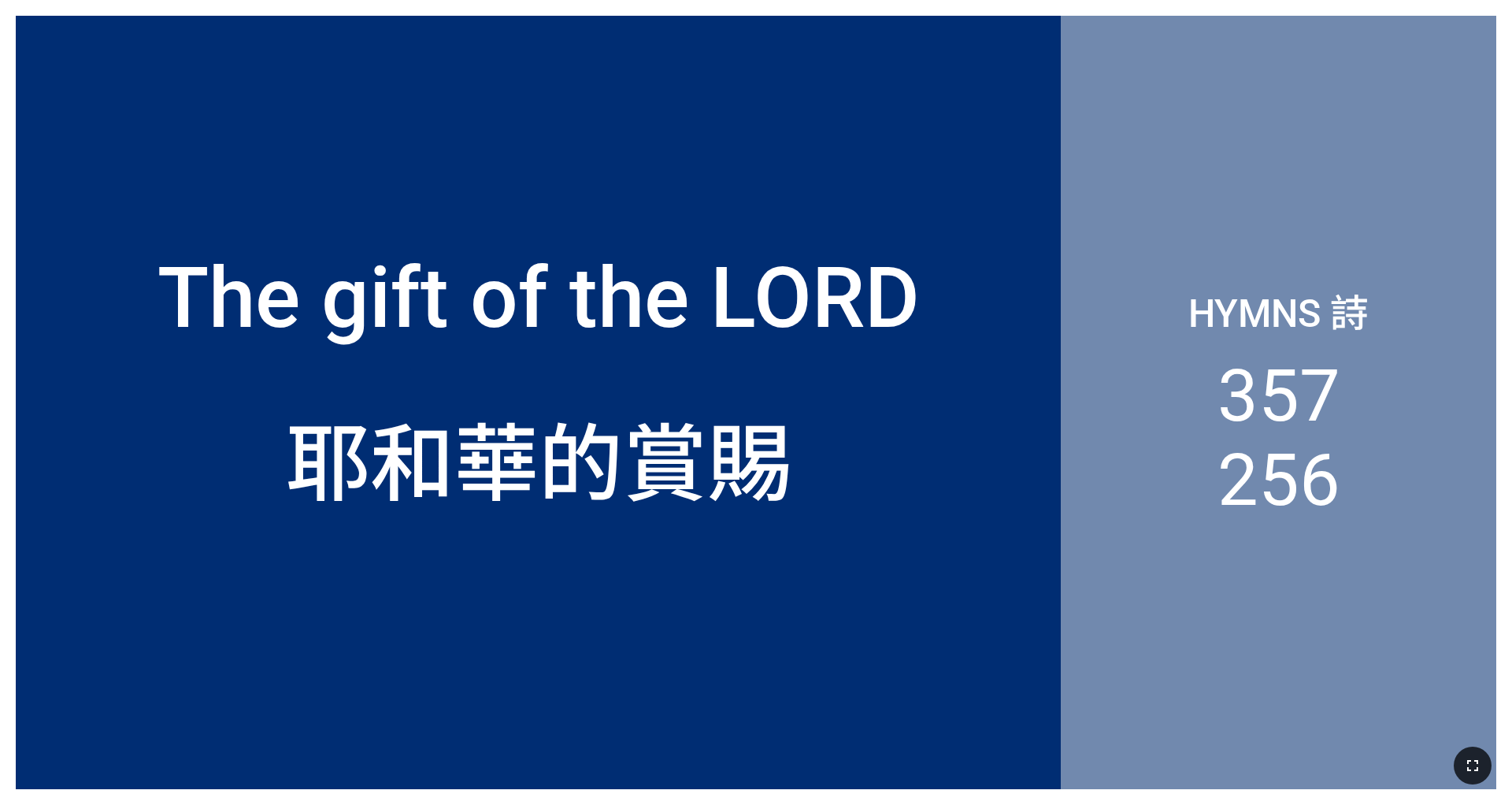 click at bounding box center (1473, 766) 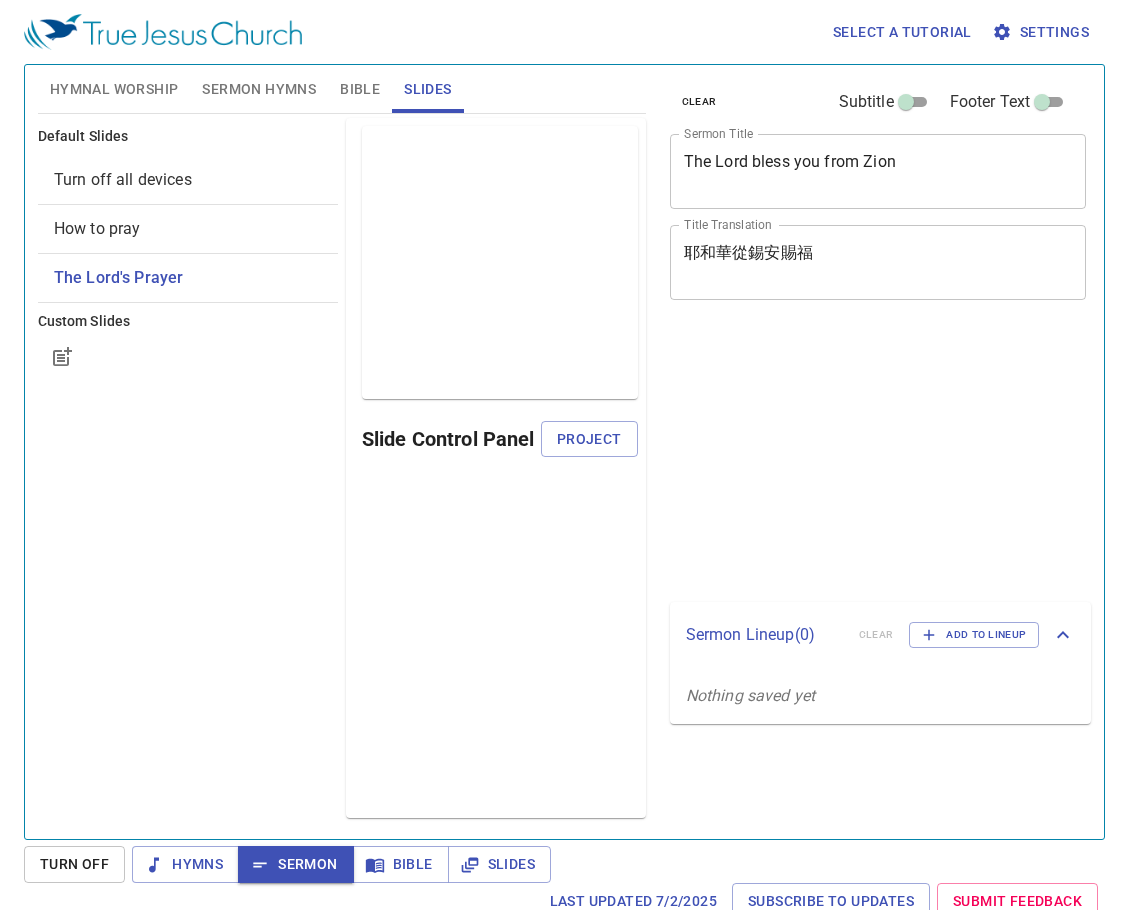 scroll, scrollTop: 0, scrollLeft: 0, axis: both 